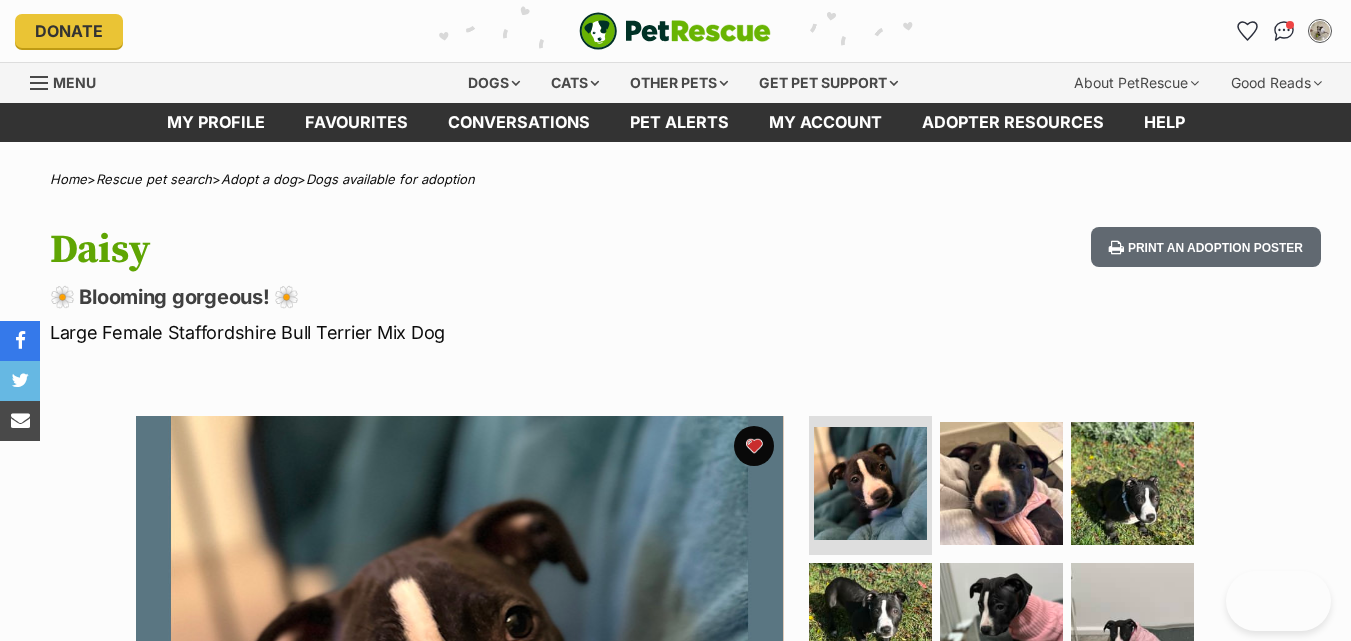 scroll, scrollTop: 387, scrollLeft: 0, axis: vertical 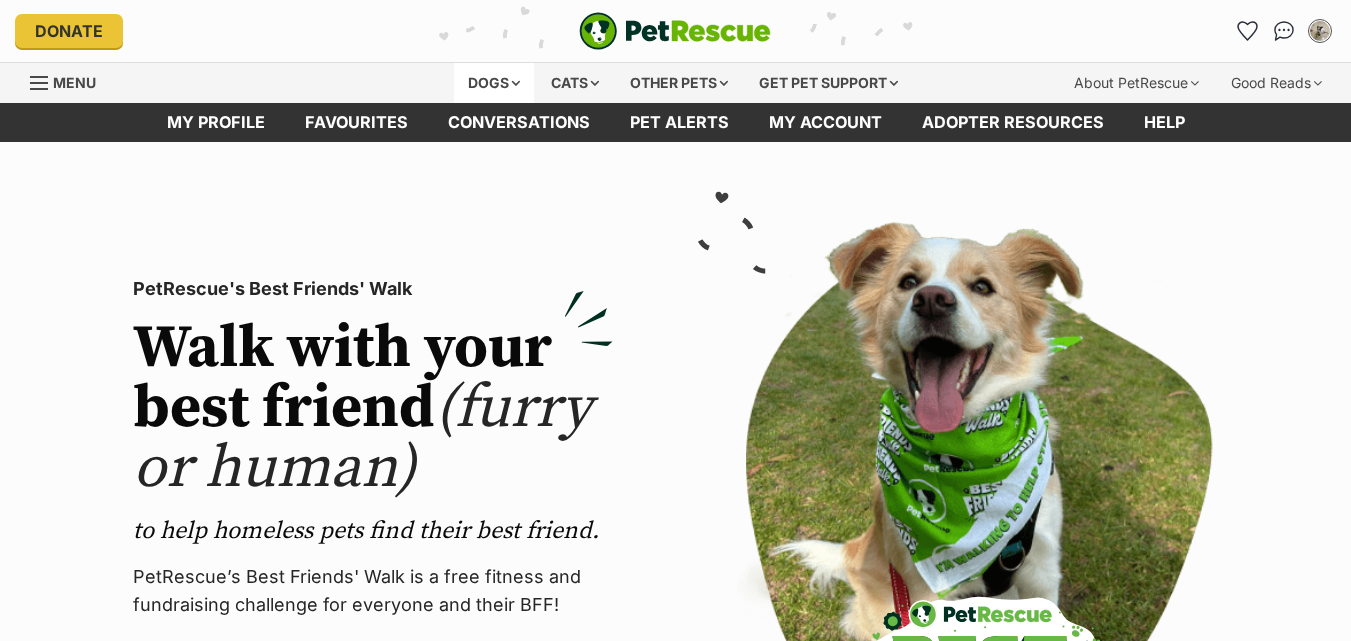 click on "Dogs" at bounding box center [494, 83] 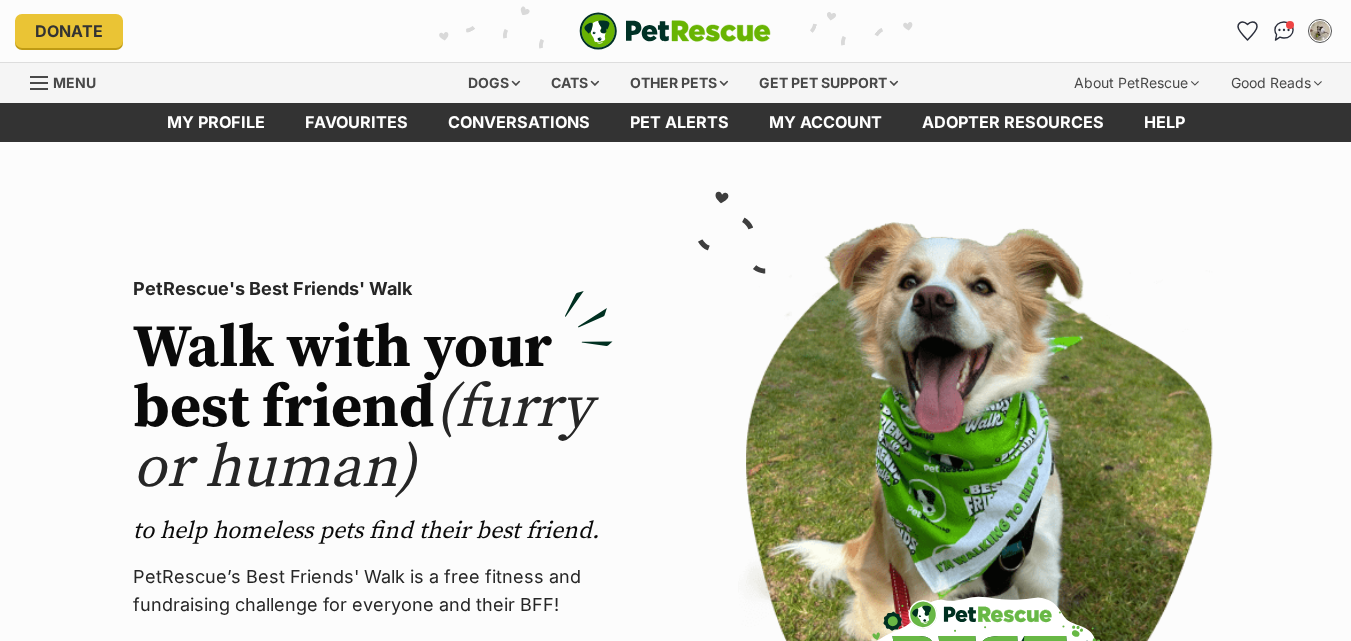 scroll, scrollTop: 0, scrollLeft: 0, axis: both 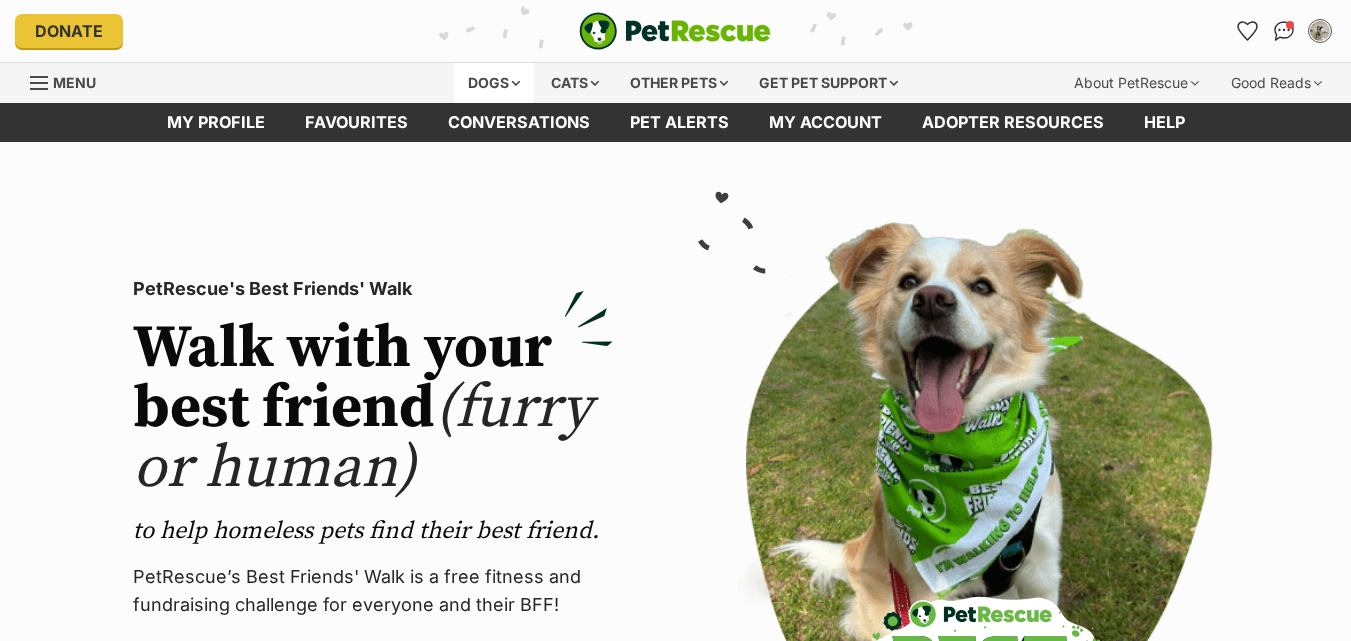 click on "Dogs" at bounding box center (494, 83) 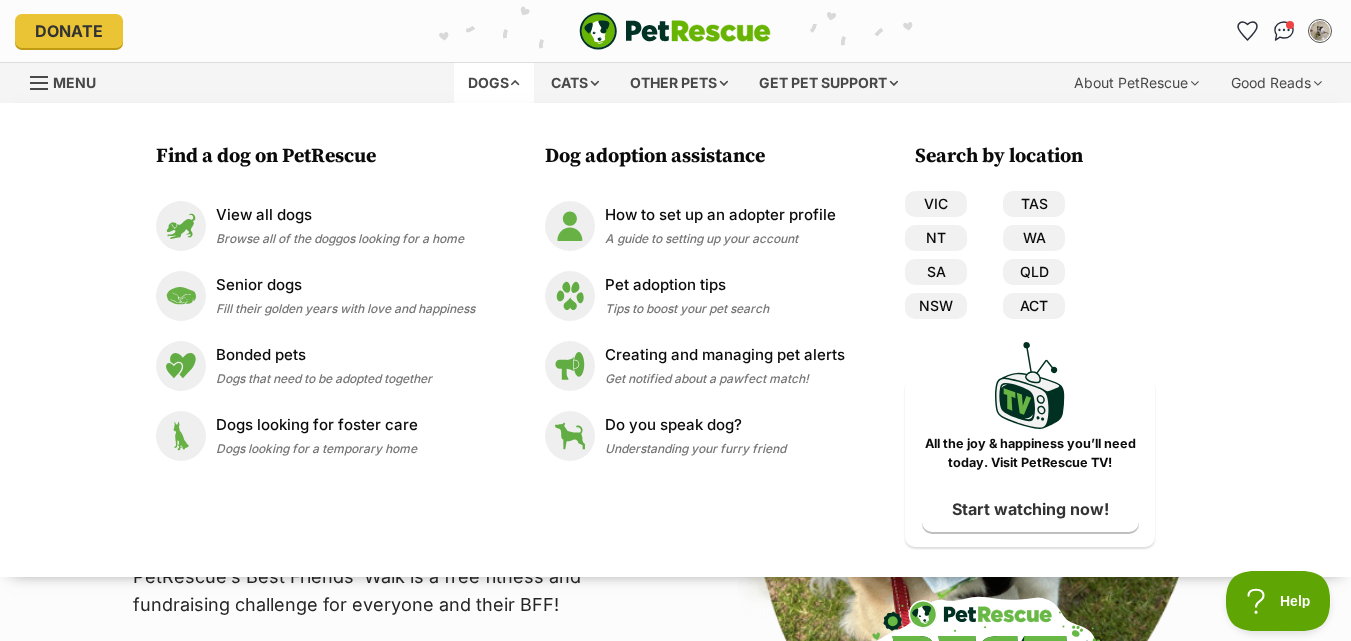 scroll, scrollTop: 0, scrollLeft: 0, axis: both 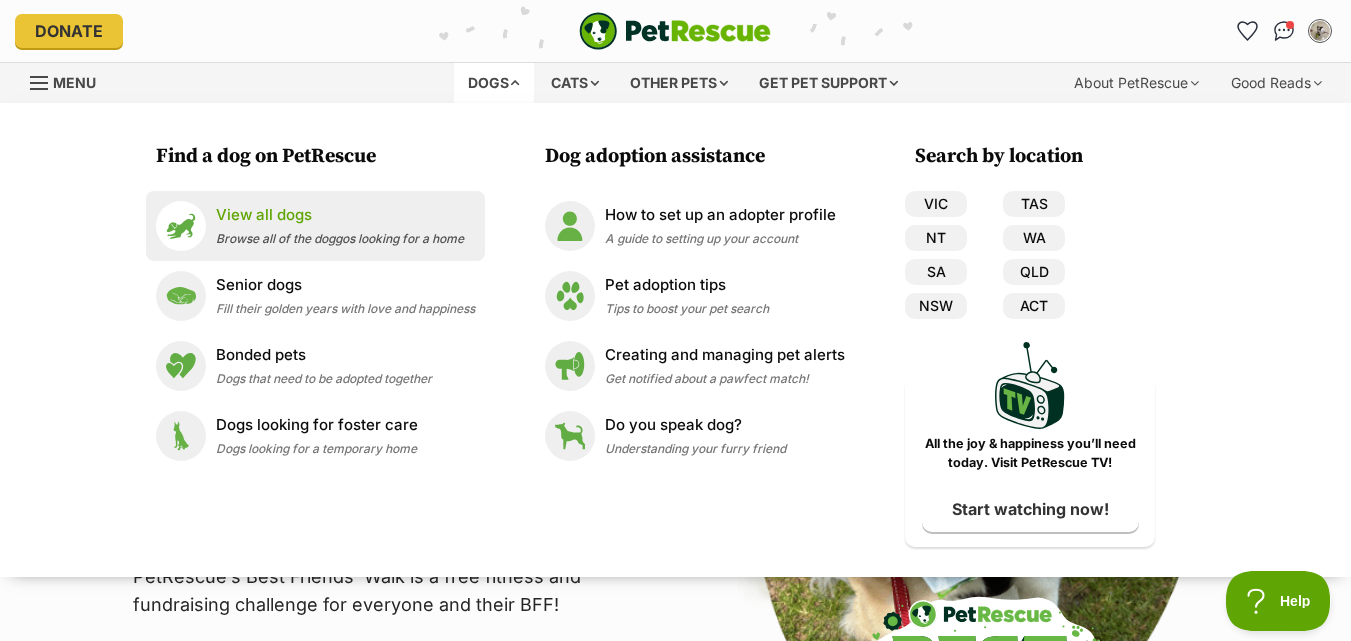 click on "Browse all of the doggos looking for a home" at bounding box center (340, 238) 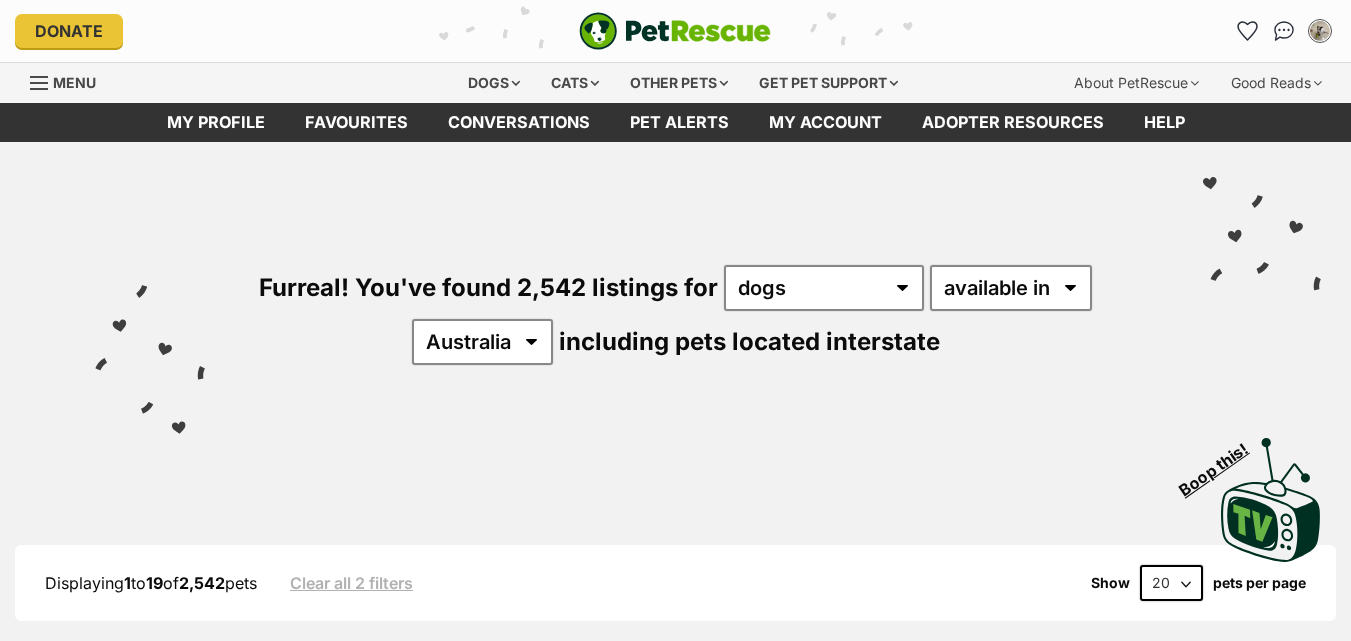 scroll, scrollTop: 0, scrollLeft: 0, axis: both 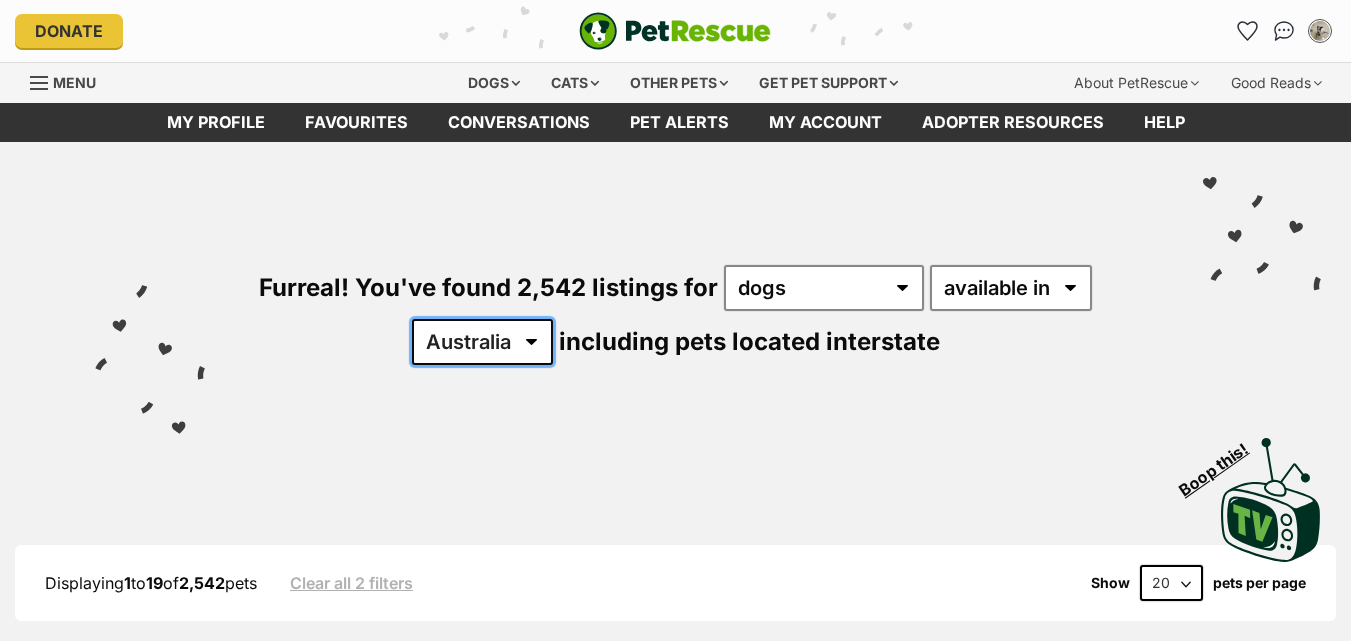 drag, startPoint x: 0, startPoint y: 0, endPoint x: 535, endPoint y: 328, distance: 627.54205 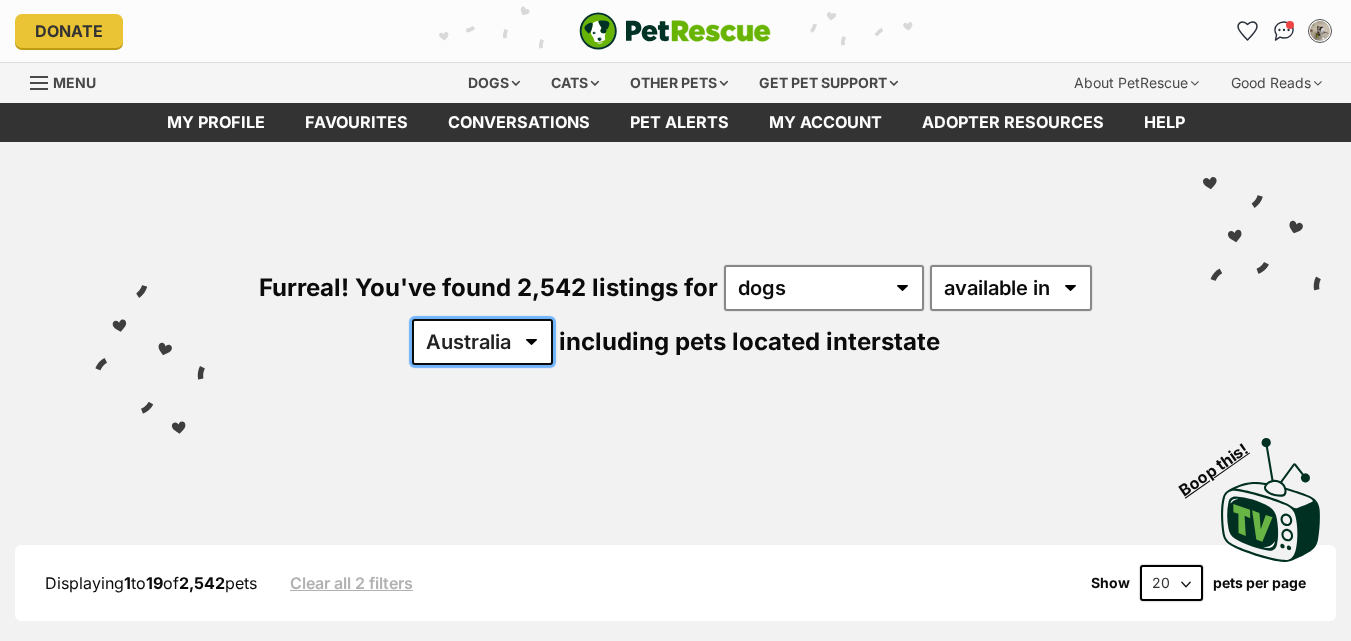 scroll, scrollTop: 0, scrollLeft: 0, axis: both 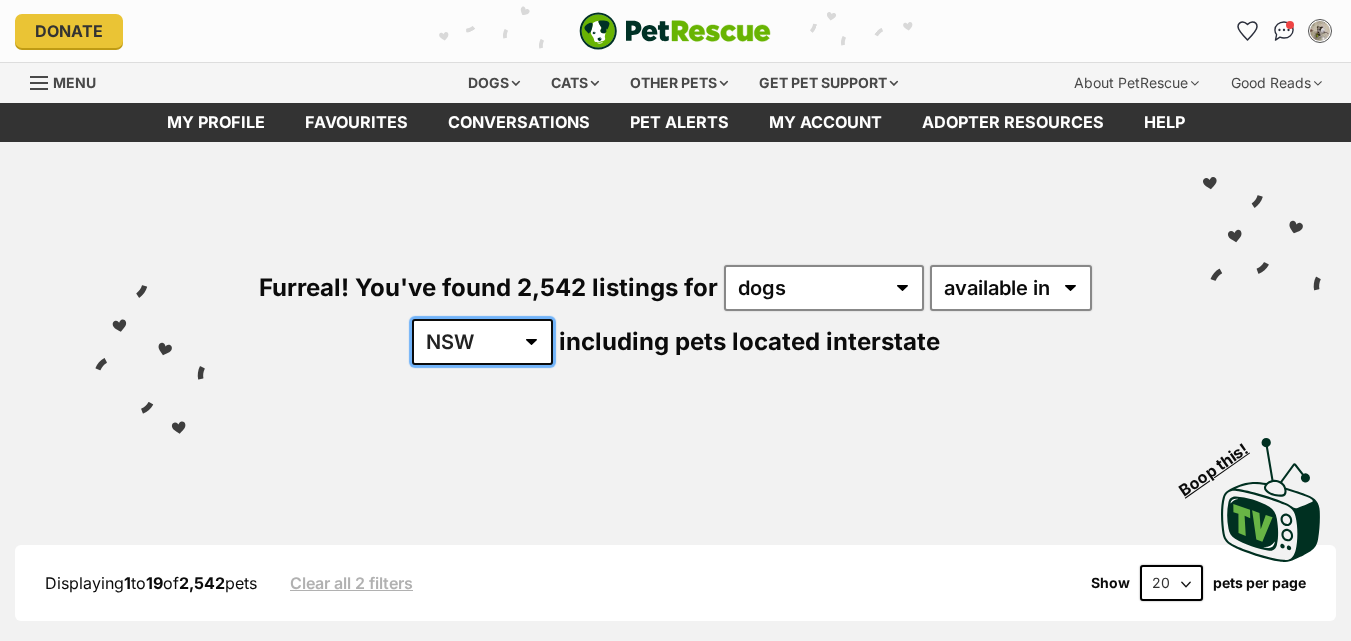 click on "Australia
ACT
NSW
NT
QLD
SA
TAS
VIC
WA" at bounding box center [482, 342] 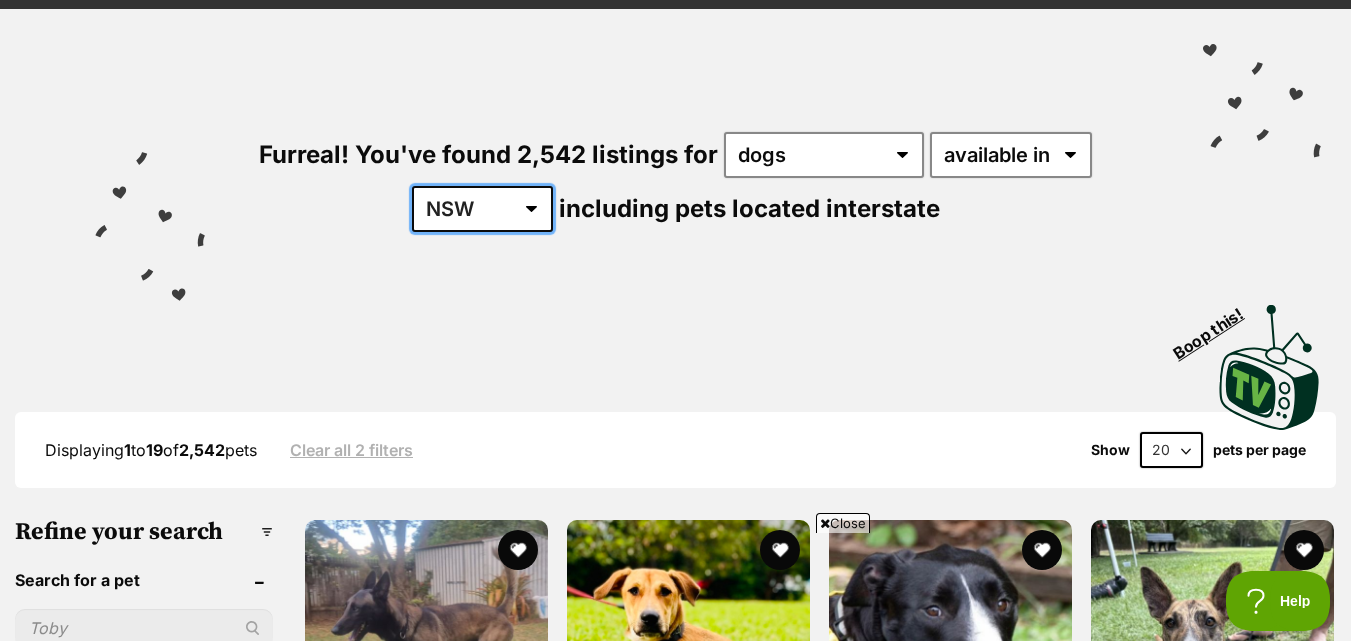 scroll, scrollTop: 0, scrollLeft: 0, axis: both 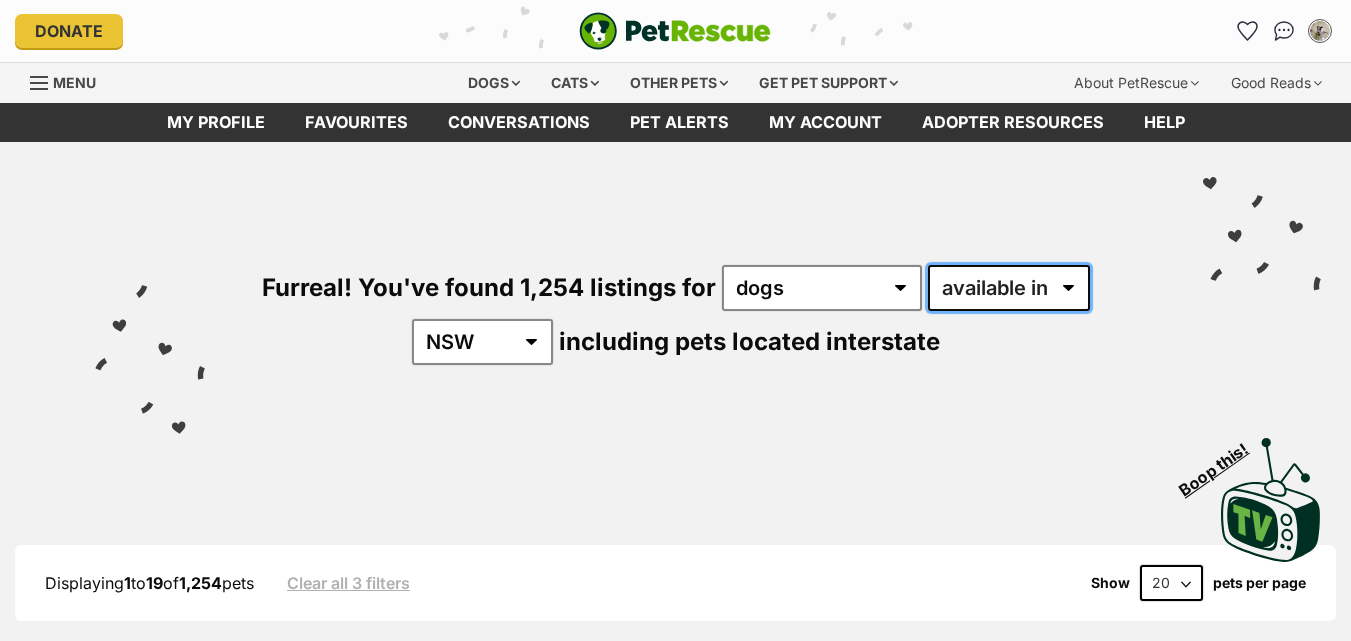 click on "available in
located in" at bounding box center [1009, 288] 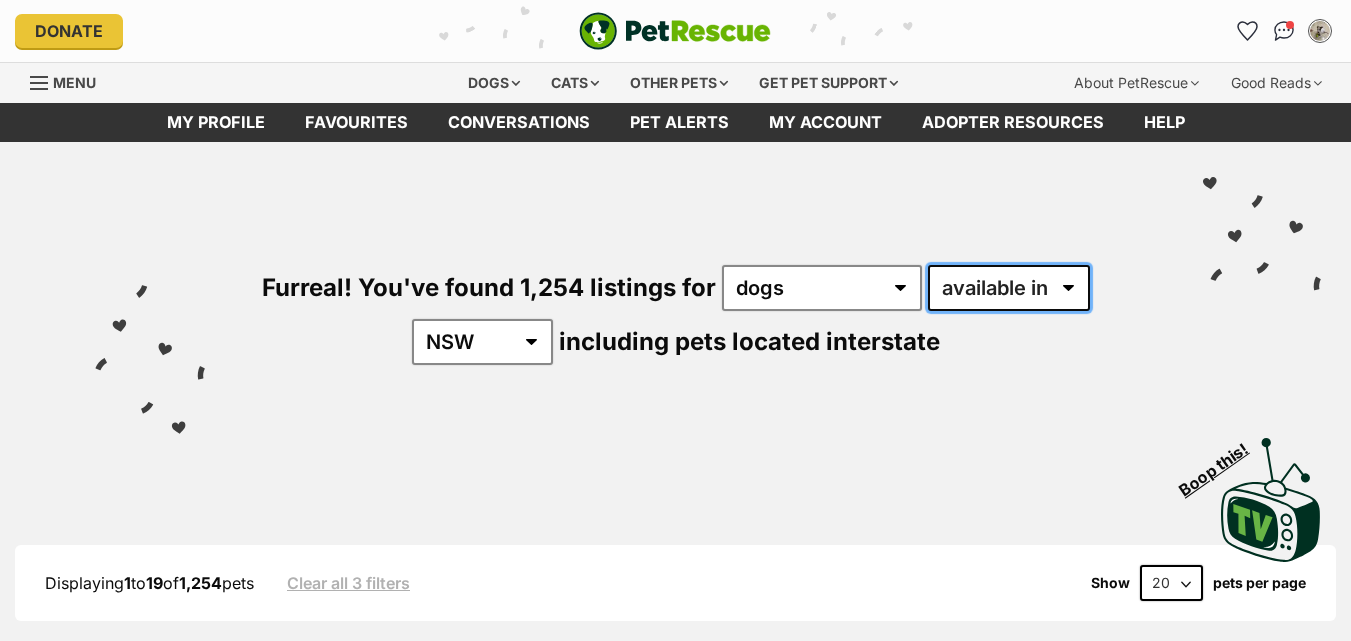 select on "disabled" 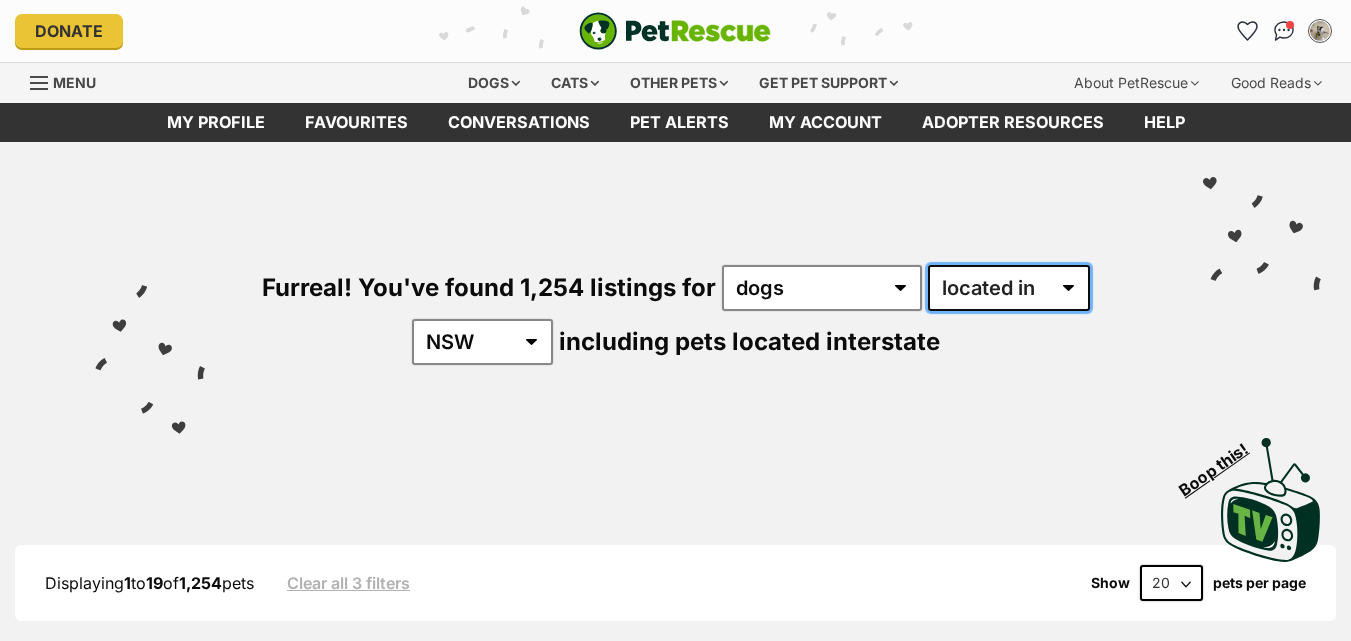 click on "available in
located in" at bounding box center [1009, 288] 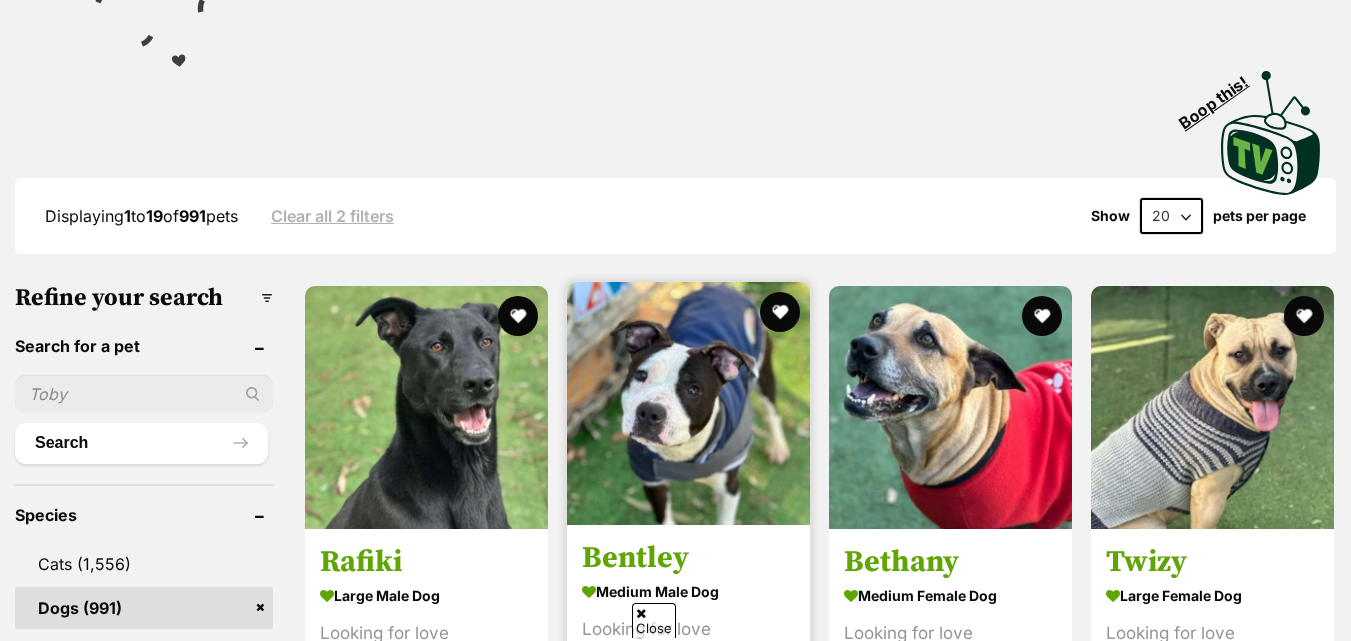 scroll, scrollTop: 0, scrollLeft: 0, axis: both 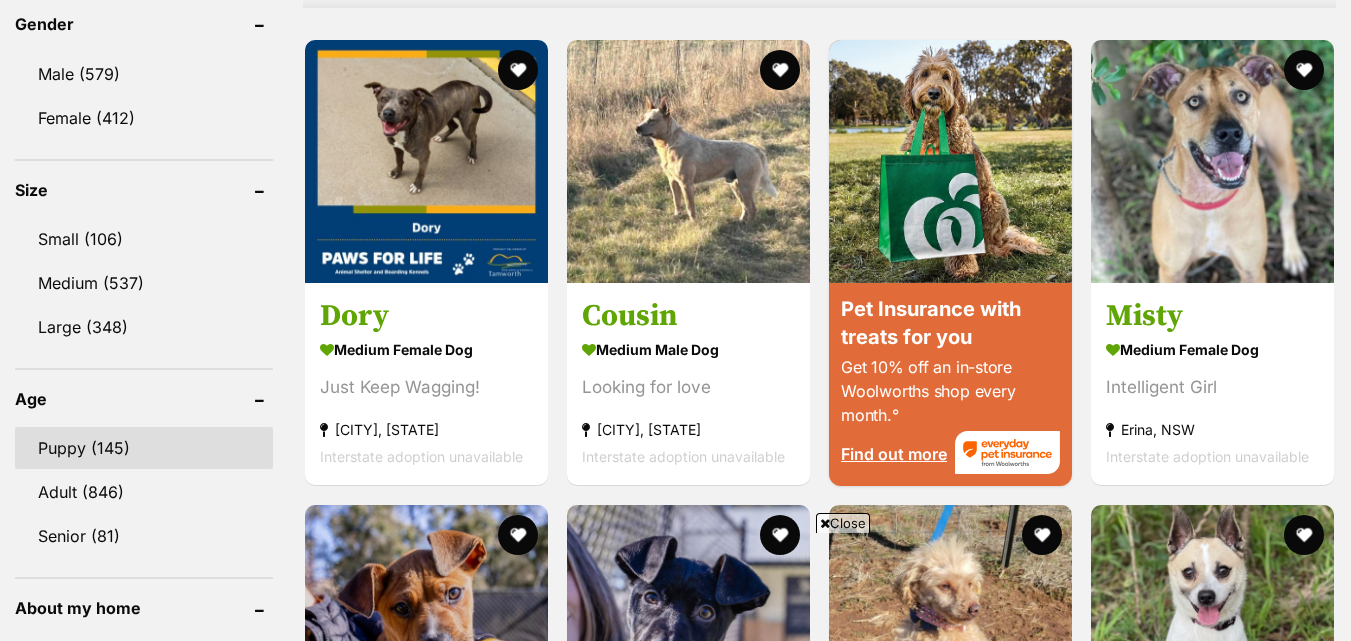 click on "Puppy (145)" at bounding box center (144, 448) 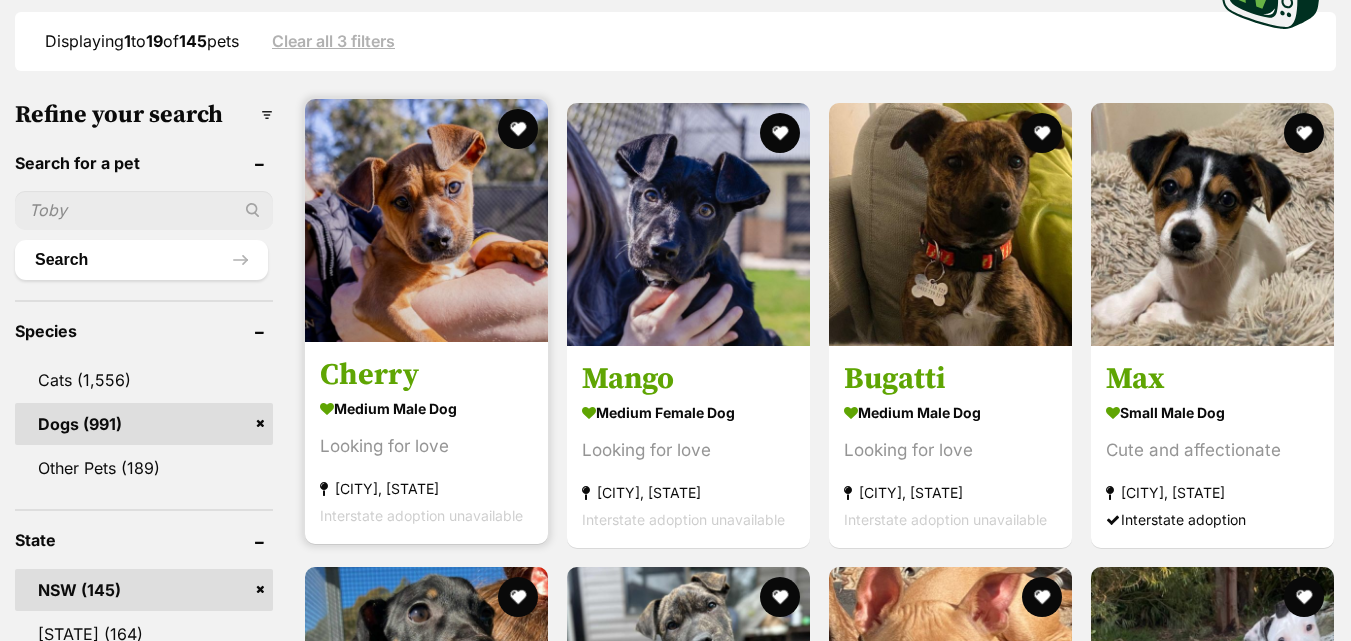 scroll, scrollTop: 532, scrollLeft: 0, axis: vertical 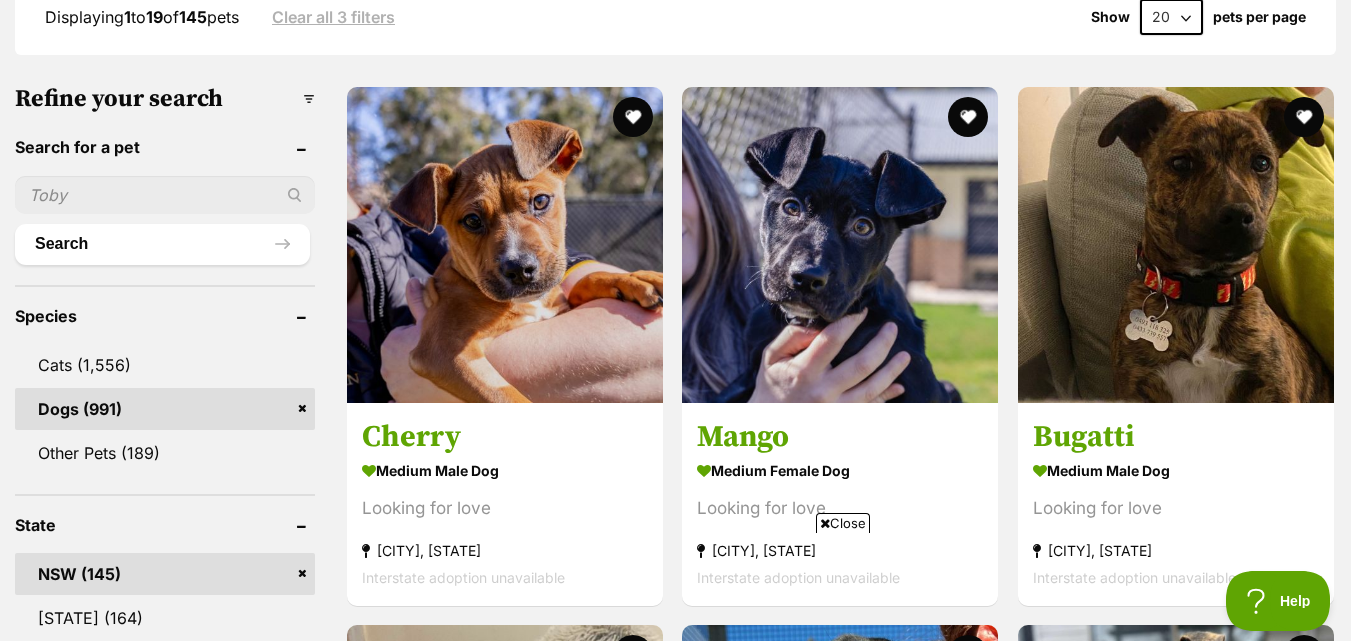 click on "Close" at bounding box center (843, 523) 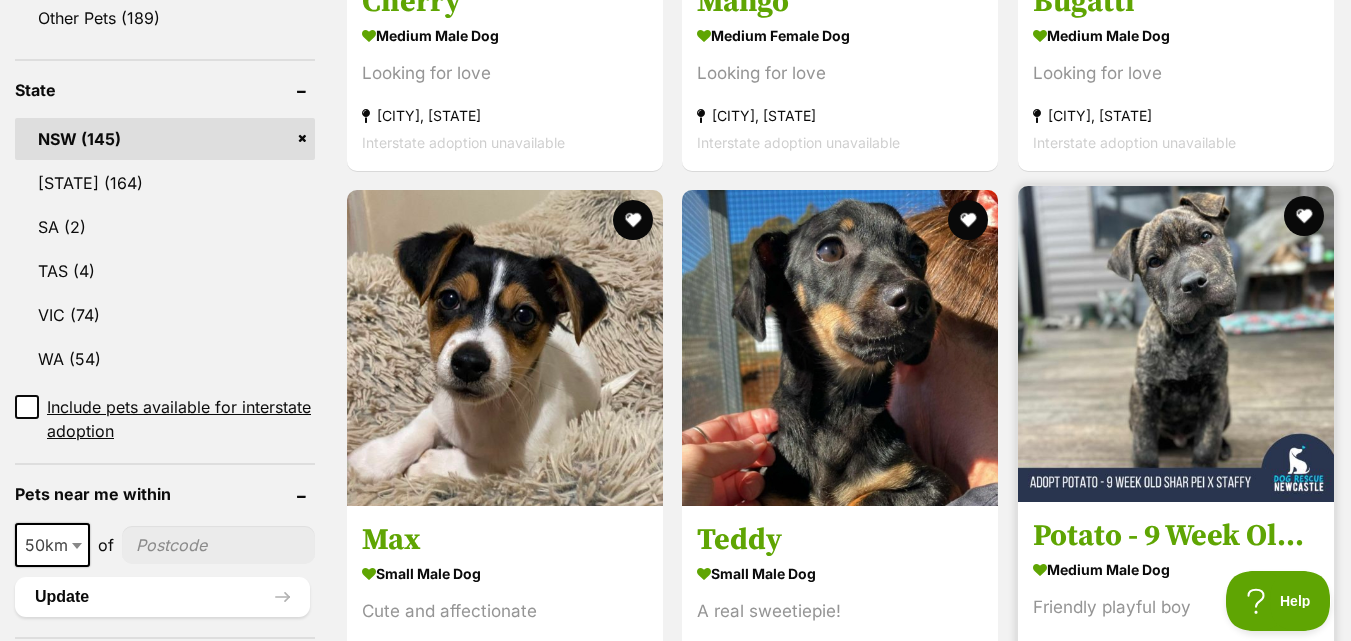 scroll, scrollTop: 1066, scrollLeft: 0, axis: vertical 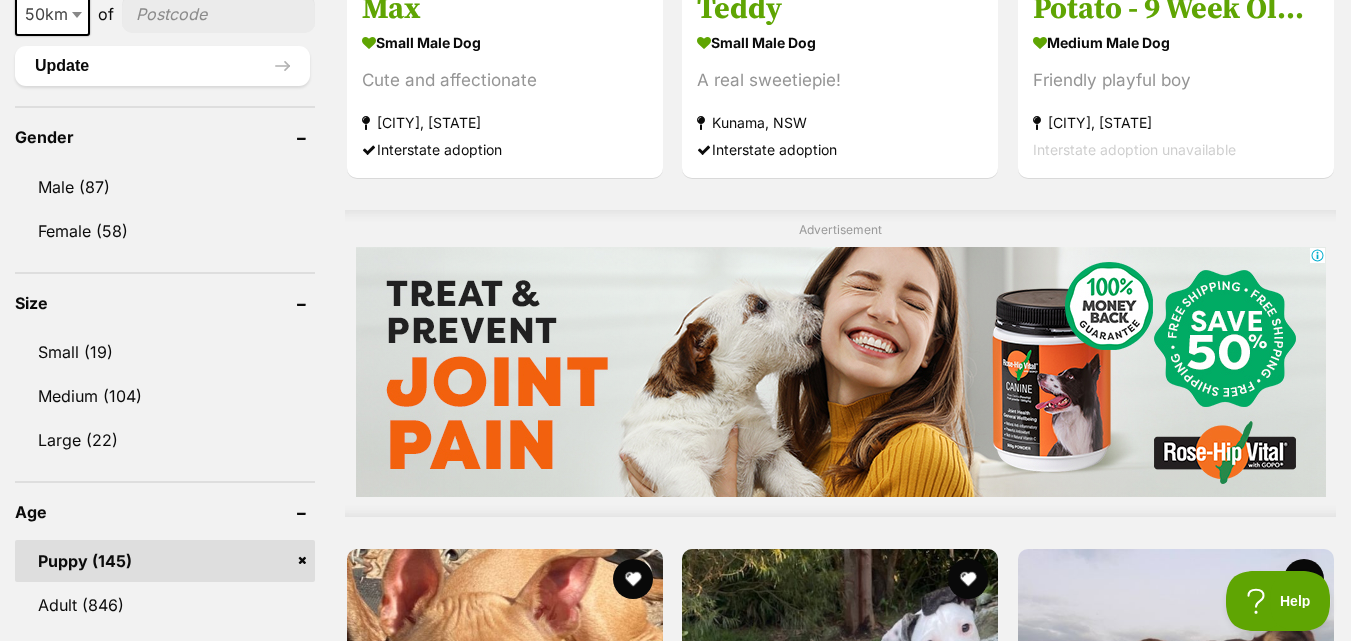 drag, startPoint x: 821, startPoint y: 558, endPoint x: 466, endPoint y: 315, distance: 430.20227 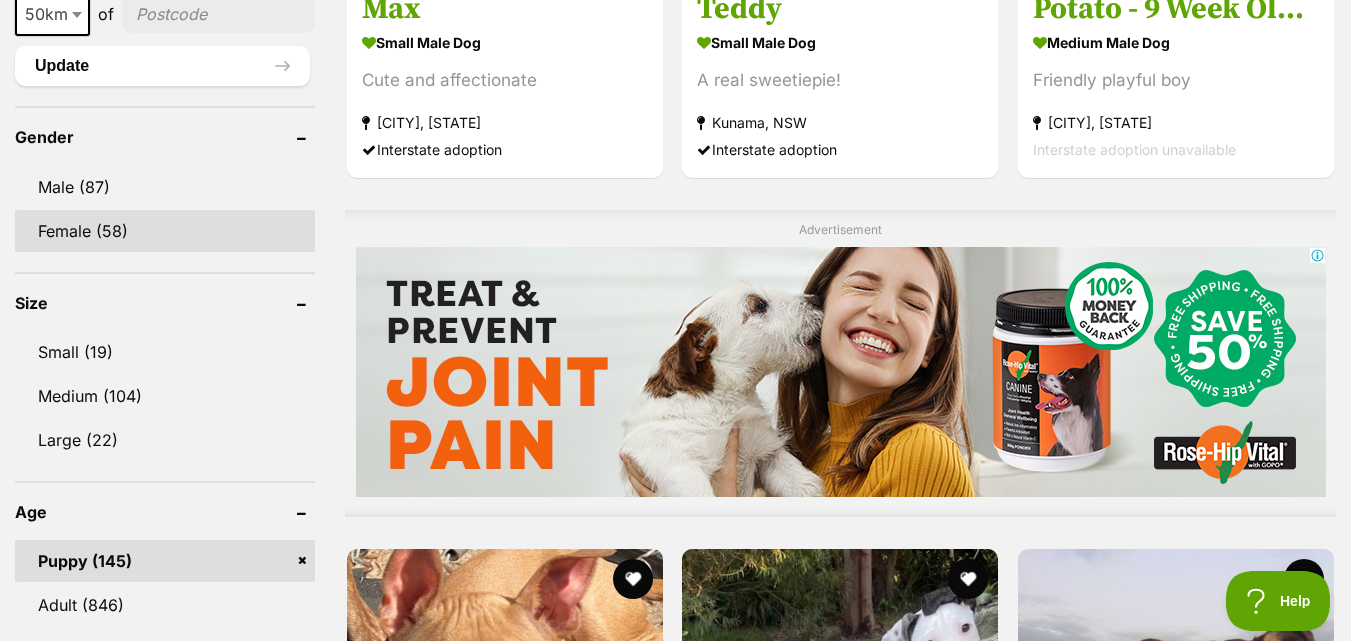 drag, startPoint x: 111, startPoint y: 69, endPoint x: 310, endPoint y: 231, distance: 256.6028 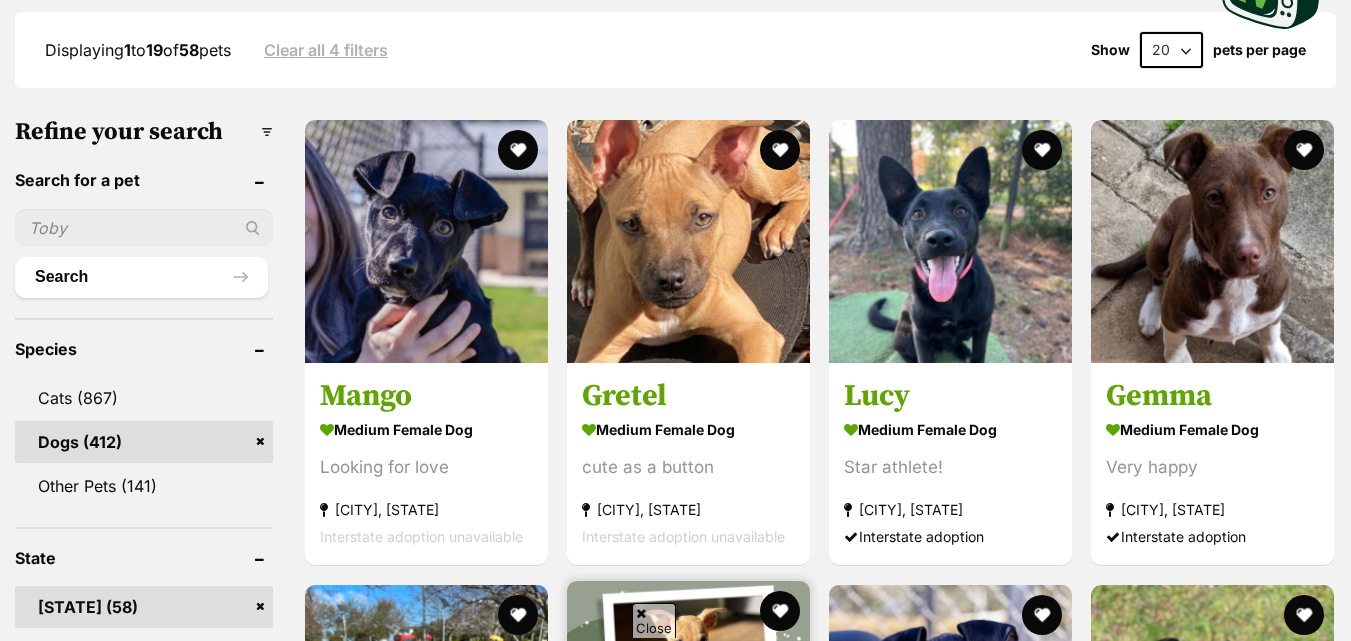 scroll, scrollTop: 533, scrollLeft: 0, axis: vertical 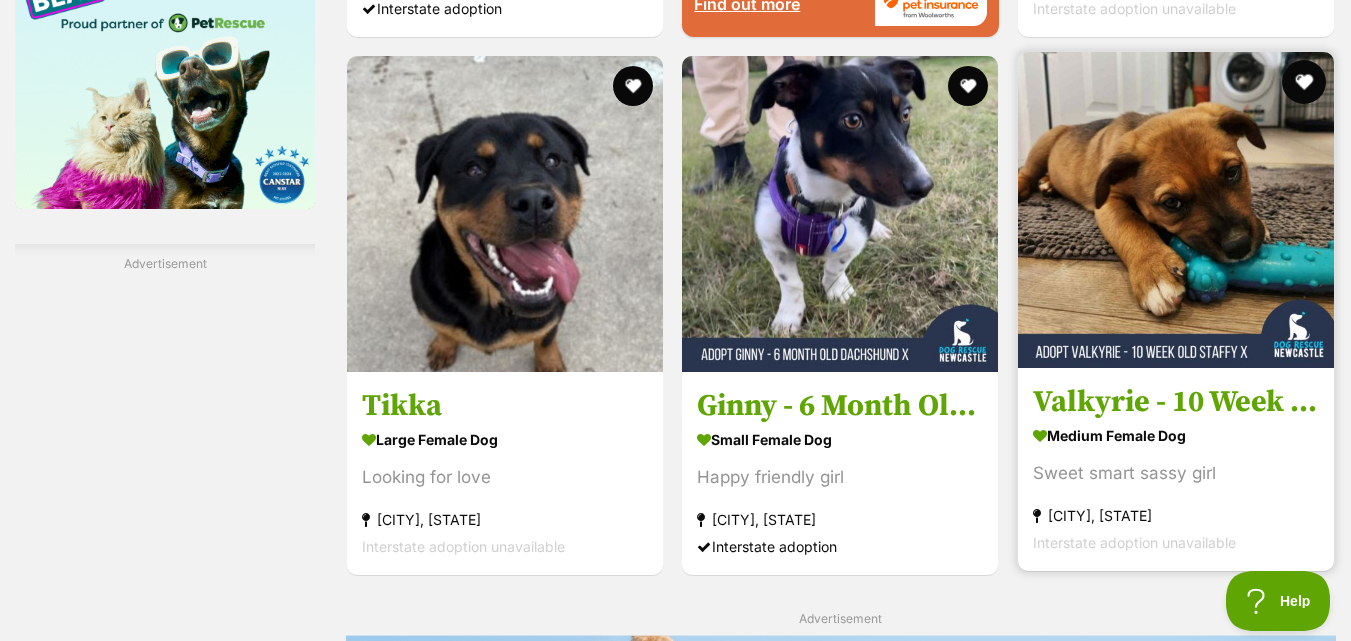 click at bounding box center (1304, 82) 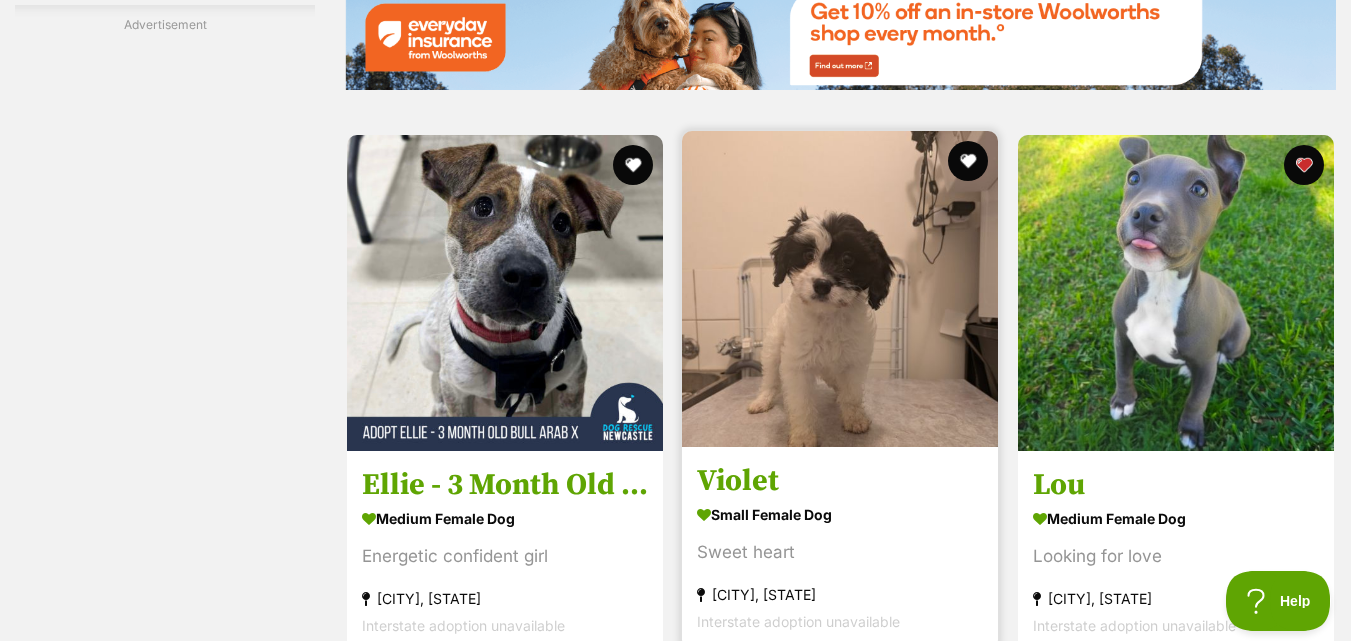 scroll, scrollTop: 3767, scrollLeft: 0, axis: vertical 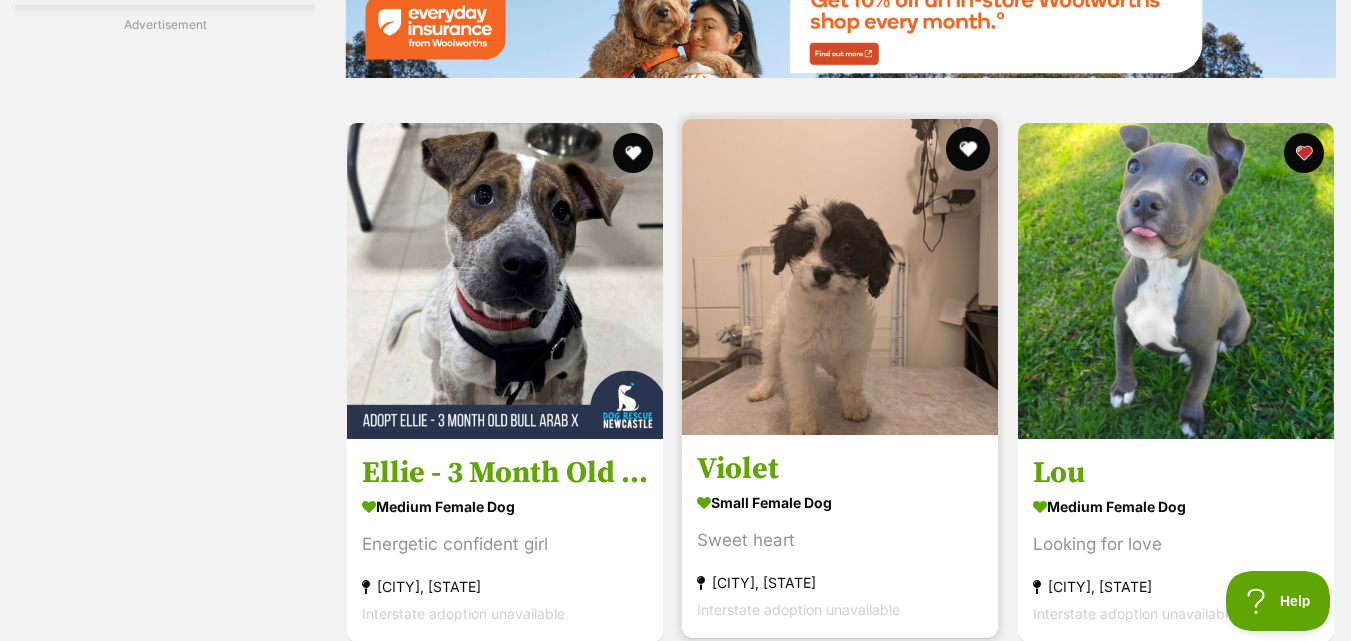 click at bounding box center [969, 149] 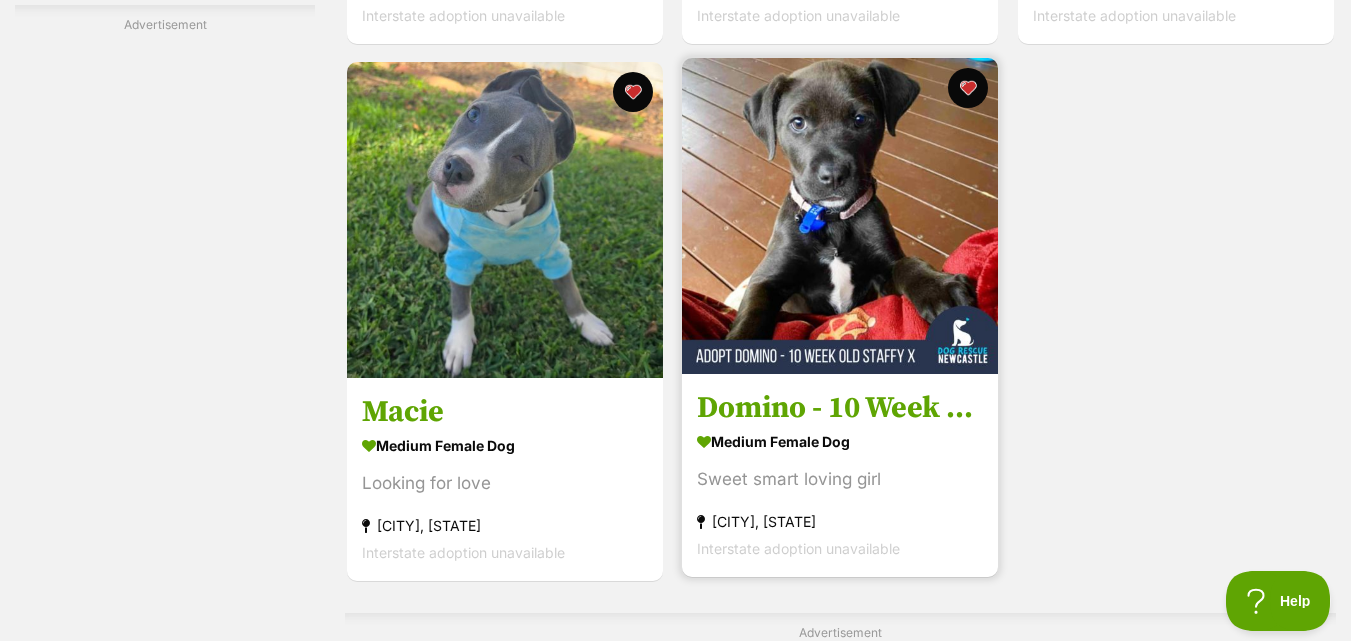 scroll, scrollTop: 4373, scrollLeft: 0, axis: vertical 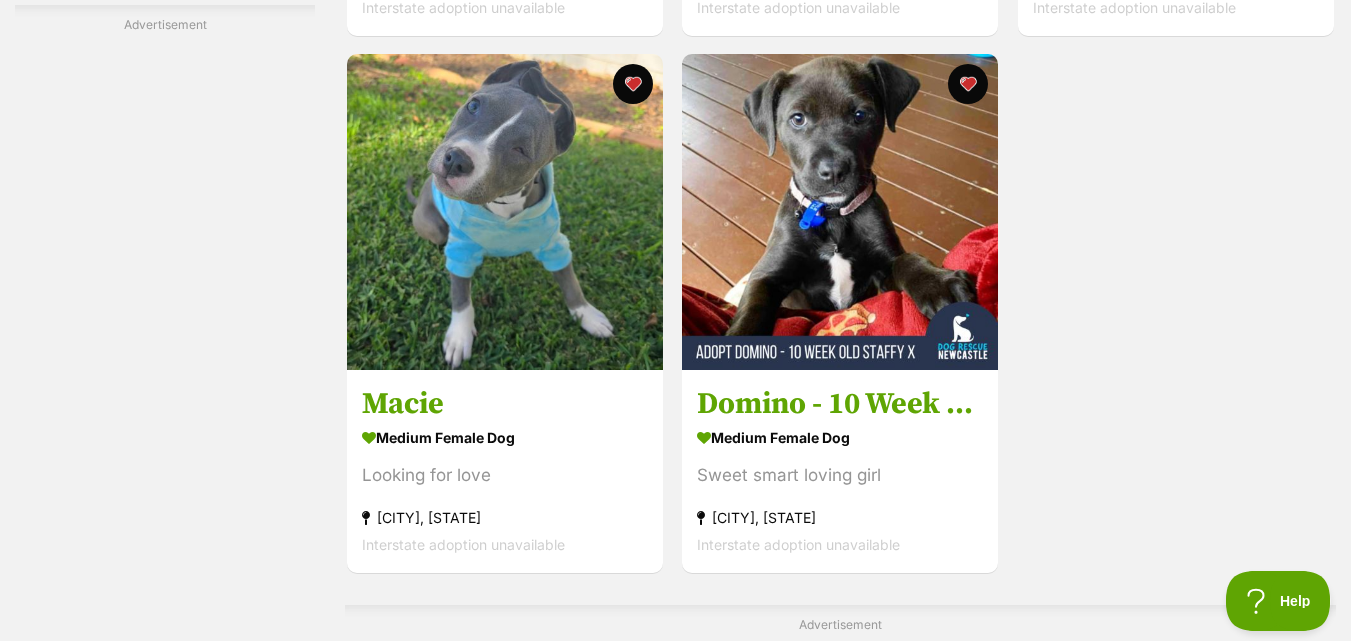drag, startPoint x: 992, startPoint y: 379, endPoint x: 1042, endPoint y: 440, distance: 78.873314 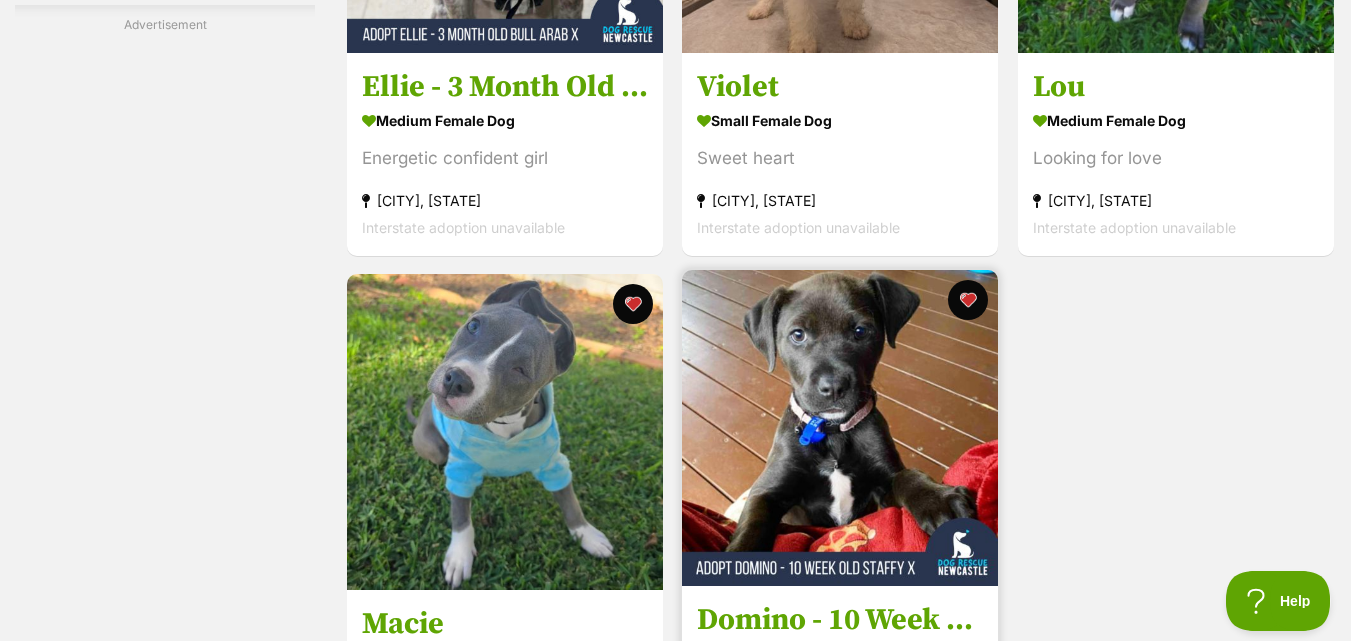 scroll, scrollTop: 4154, scrollLeft: 0, axis: vertical 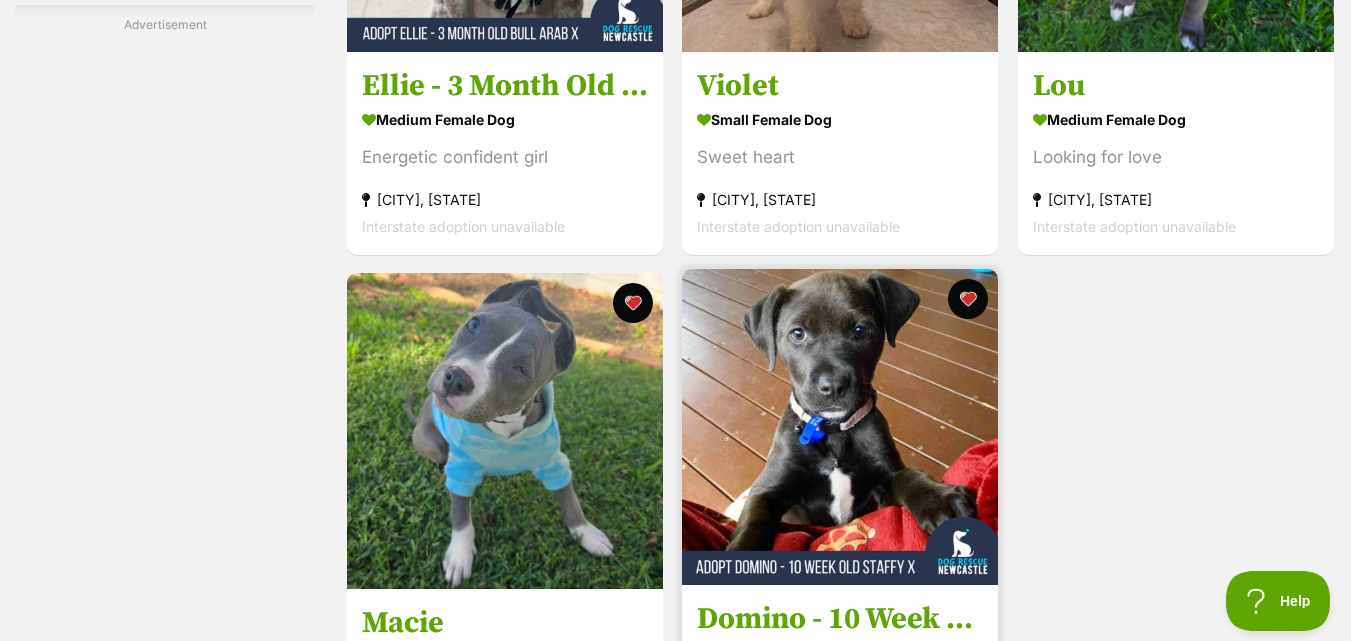 click at bounding box center (840, 427) 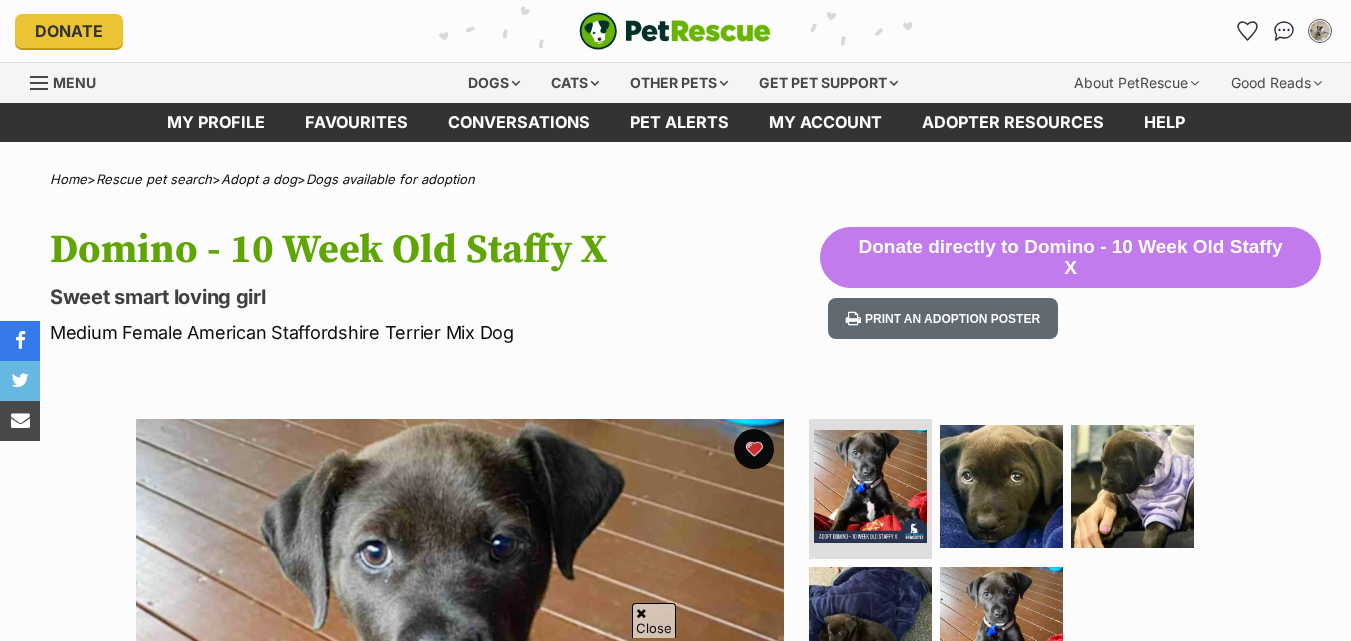 scroll, scrollTop: 406, scrollLeft: 0, axis: vertical 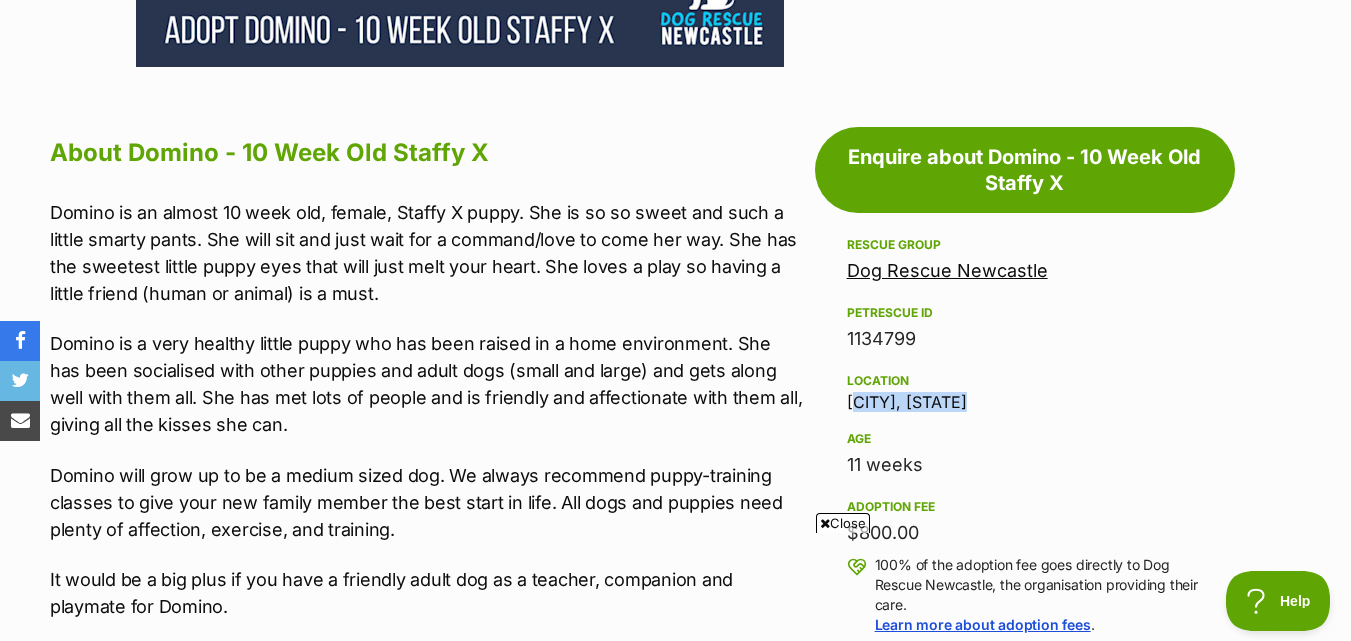 drag, startPoint x: 846, startPoint y: 398, endPoint x: 949, endPoint y: 389, distance: 103.392456 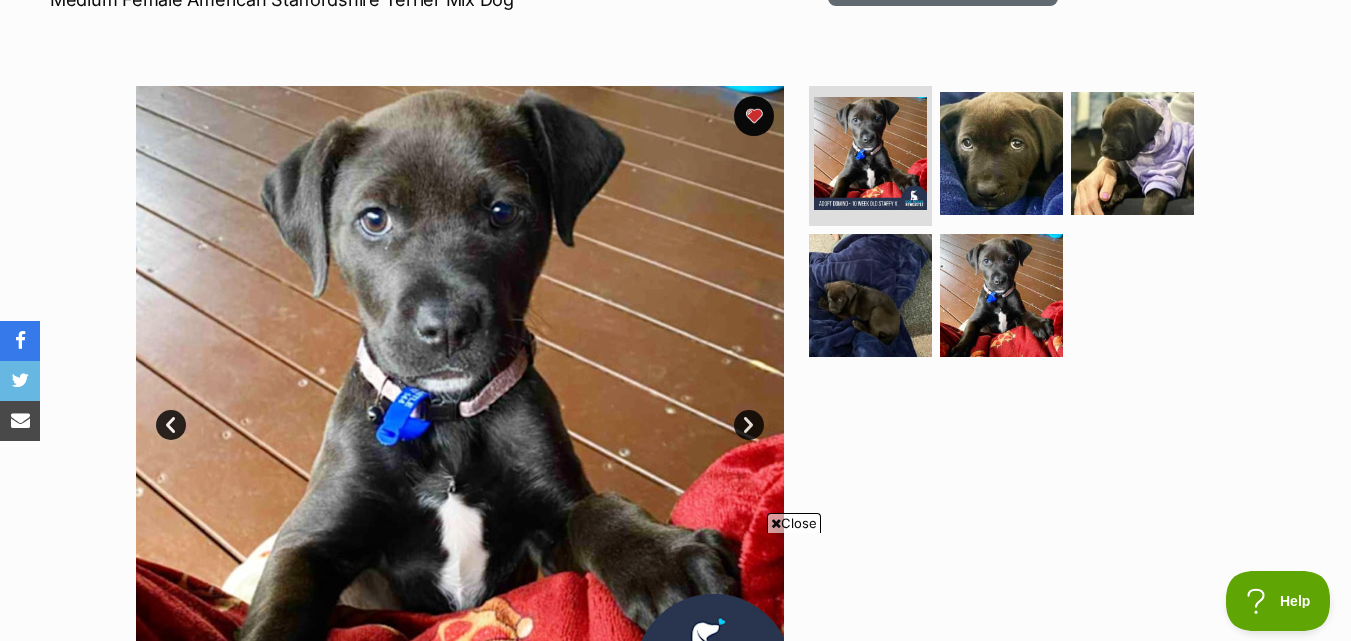 scroll, scrollTop: 0, scrollLeft: 0, axis: both 